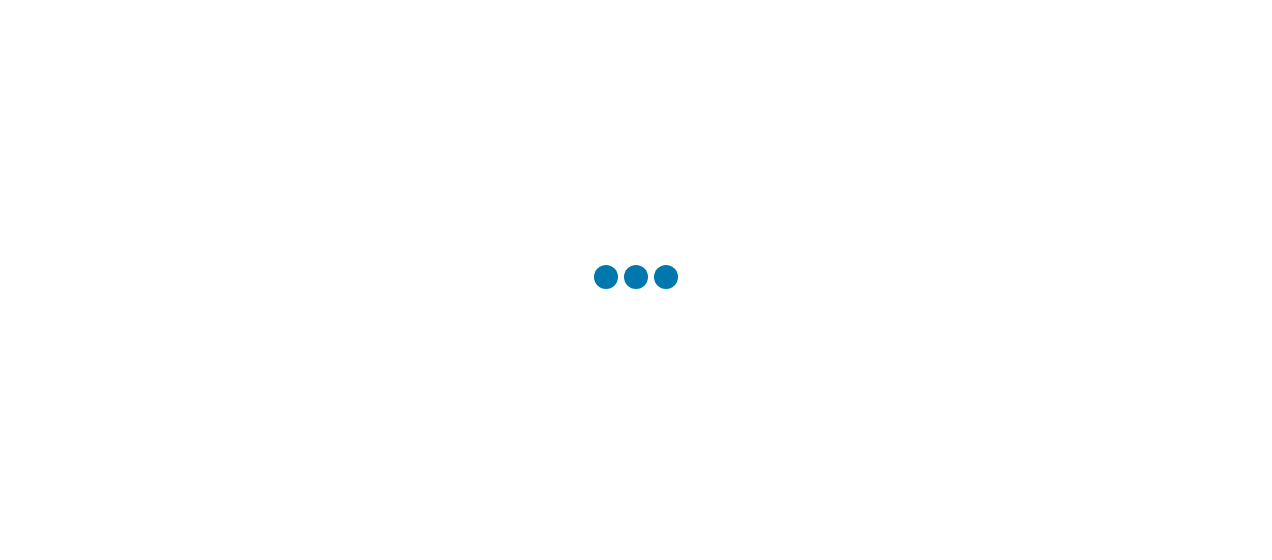 scroll, scrollTop: 0, scrollLeft: 0, axis: both 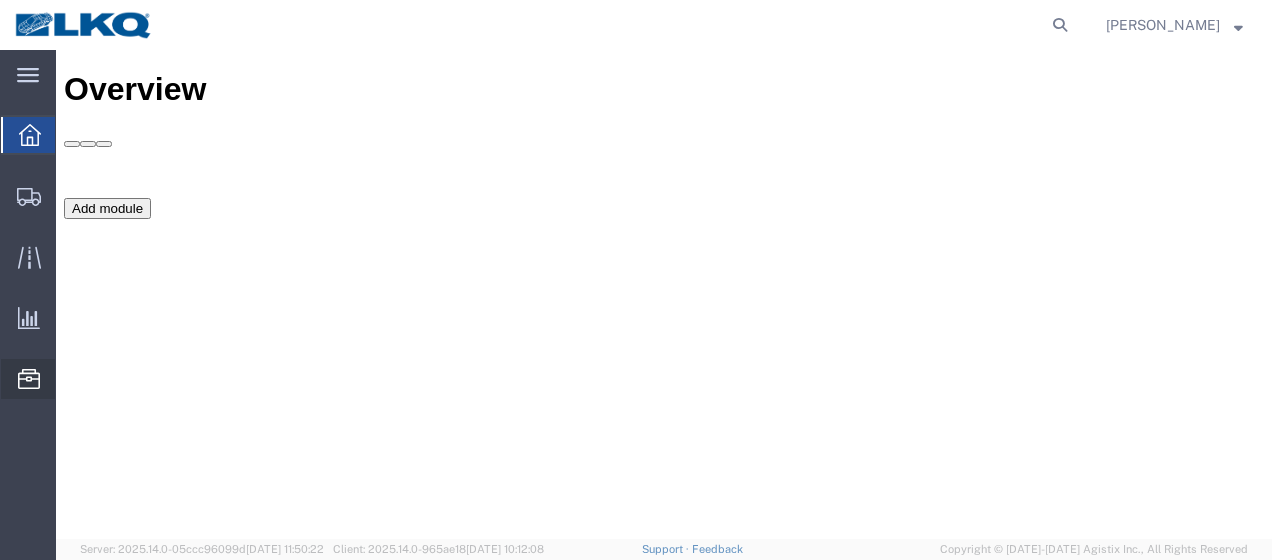 click on "Location Appointment" 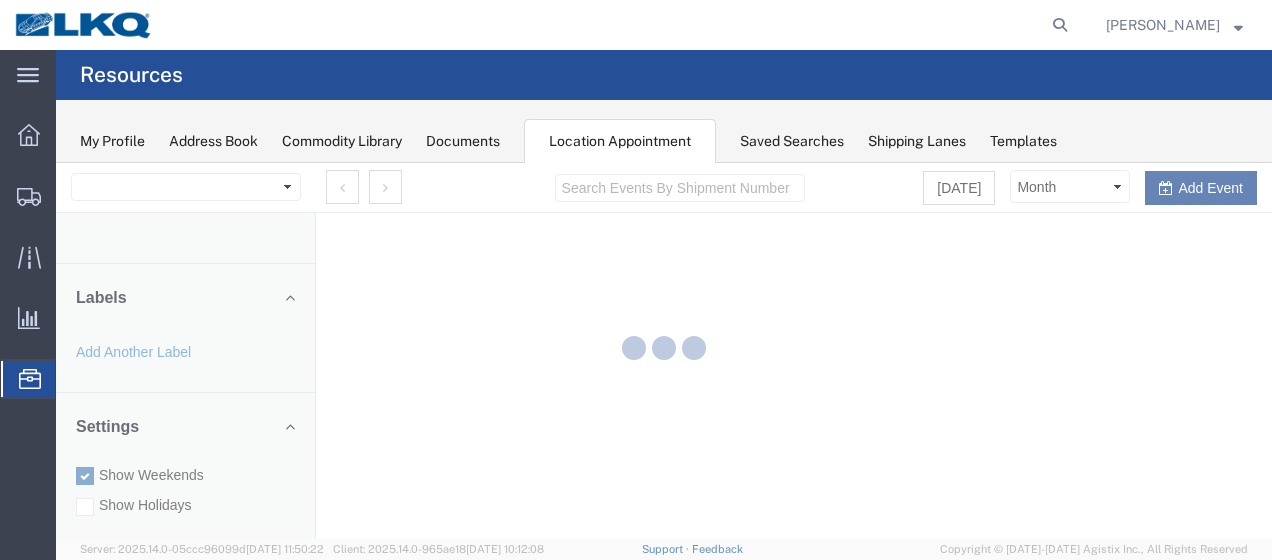 scroll, scrollTop: 0, scrollLeft: 0, axis: both 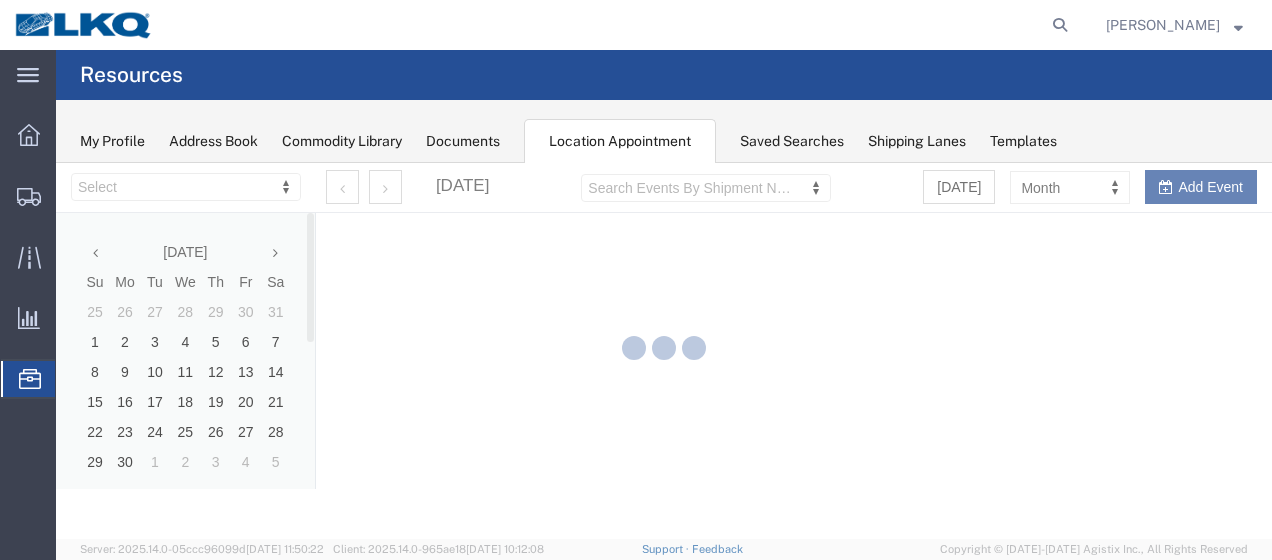 select on "27578" 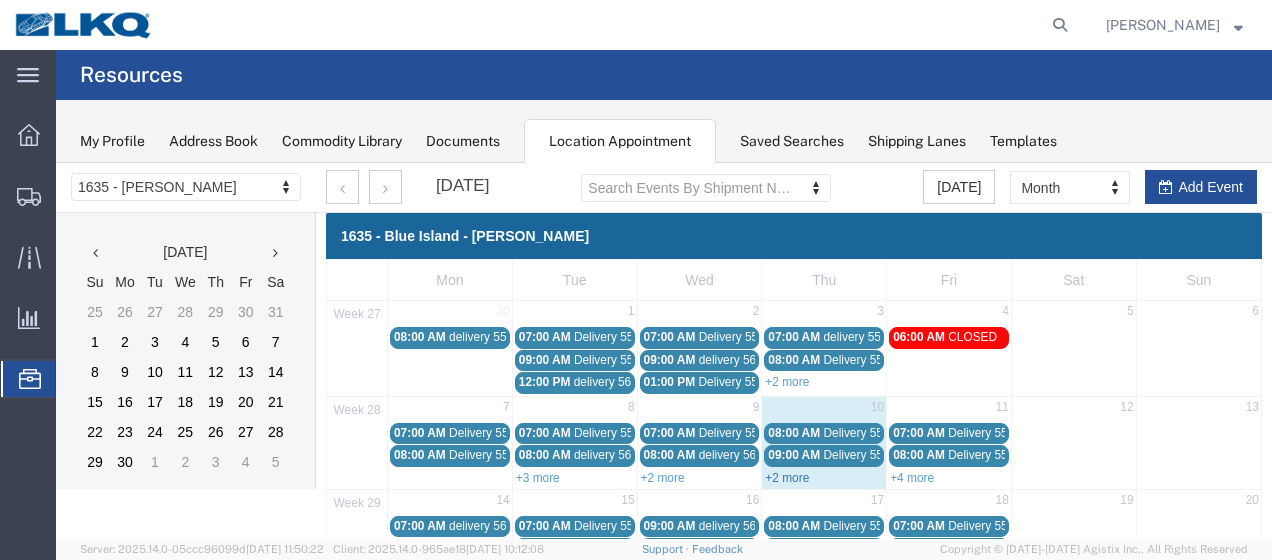 click on "+2 more" at bounding box center [787, 478] 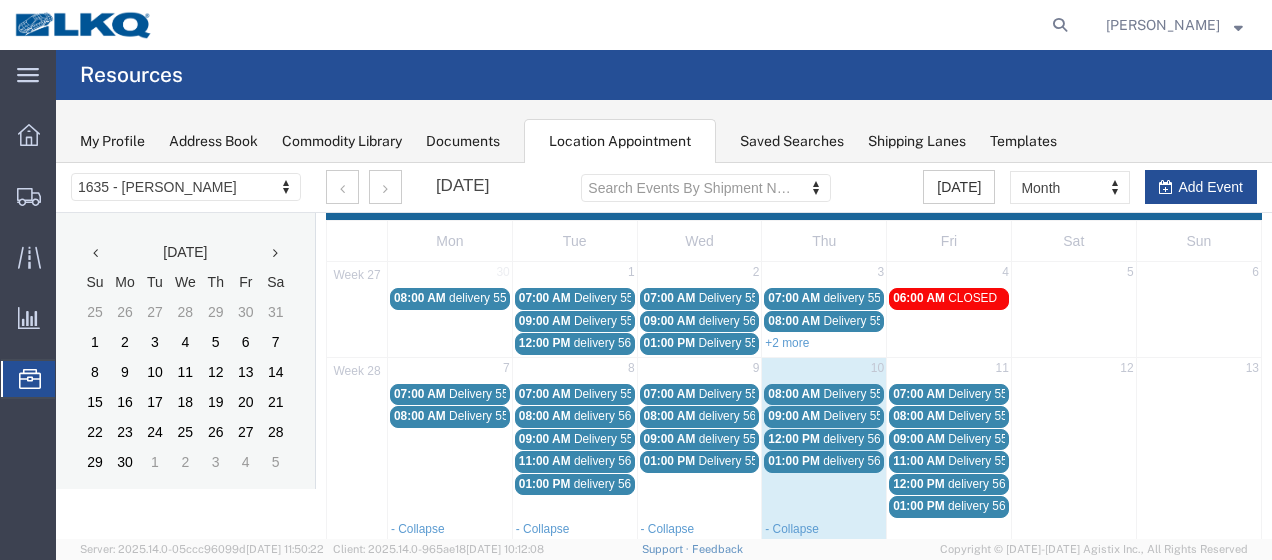 scroll, scrollTop: 100, scrollLeft: 0, axis: vertical 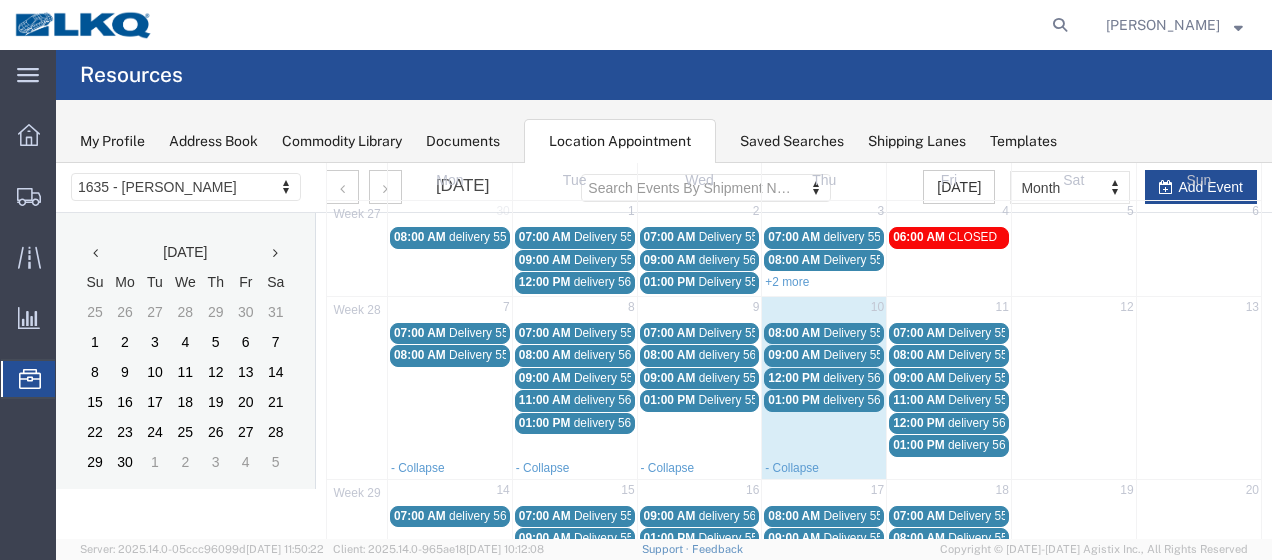 click on "Delivery 55791741" at bounding box center [872, 333] 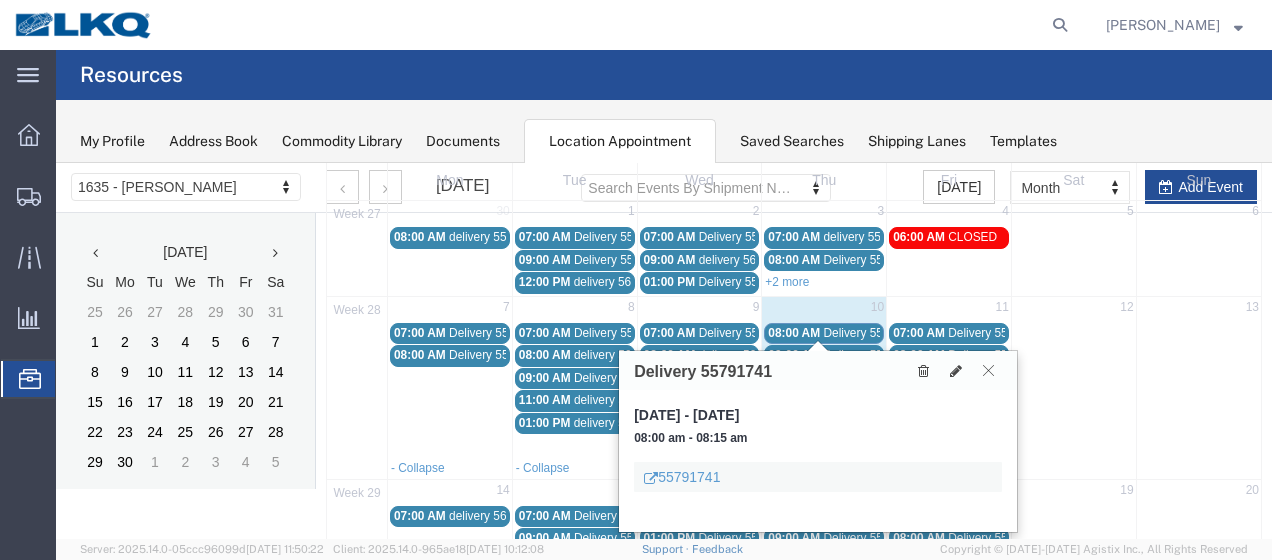 drag, startPoint x: 996, startPoint y: 364, endPoint x: 938, endPoint y: 363, distance: 58.00862 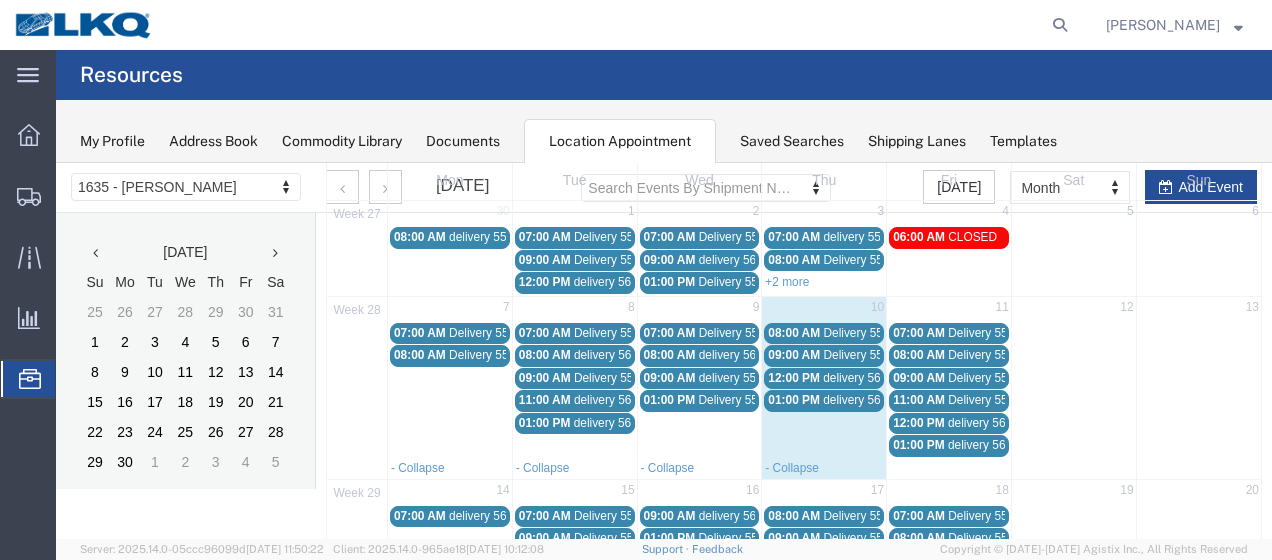 click on "Delivery 55791767" at bounding box center [872, 355] 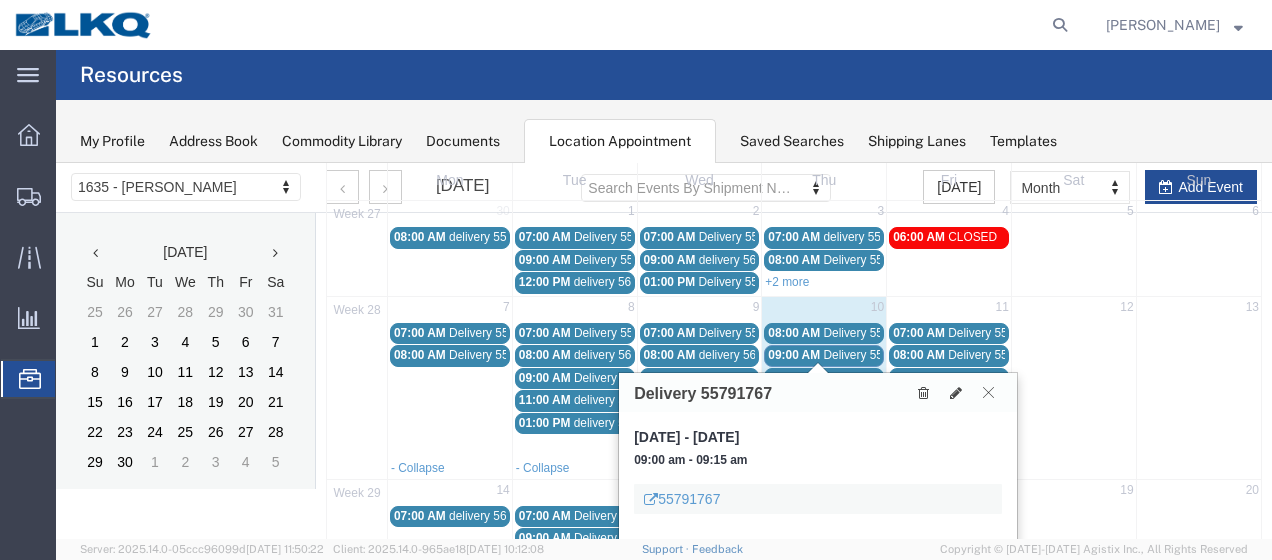 click at bounding box center (988, 392) 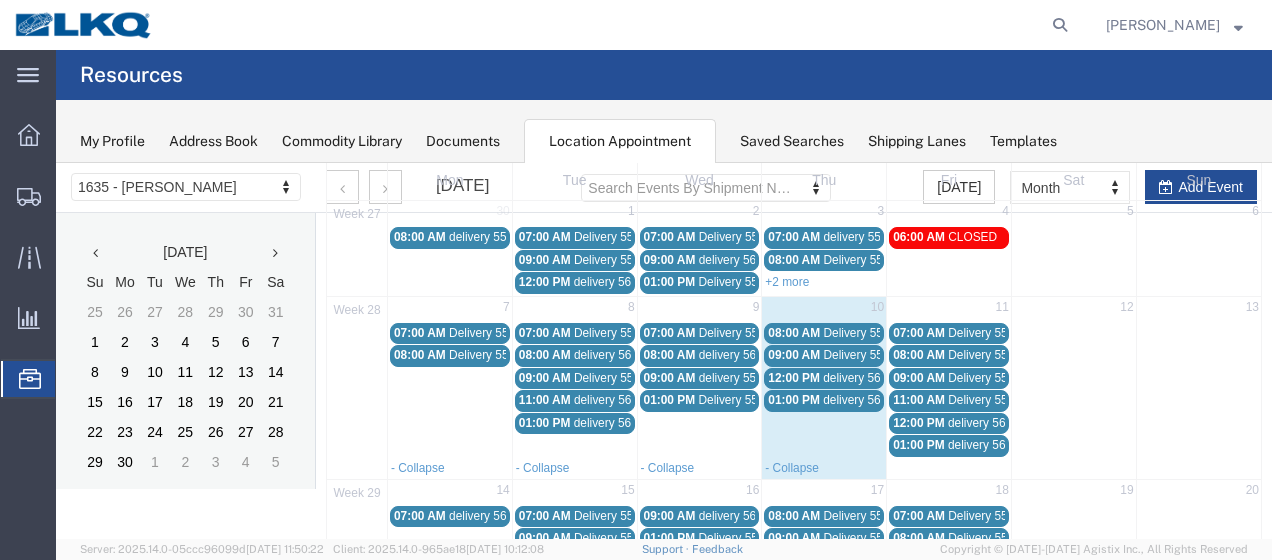 click on "12:00 PM" at bounding box center [794, 378] 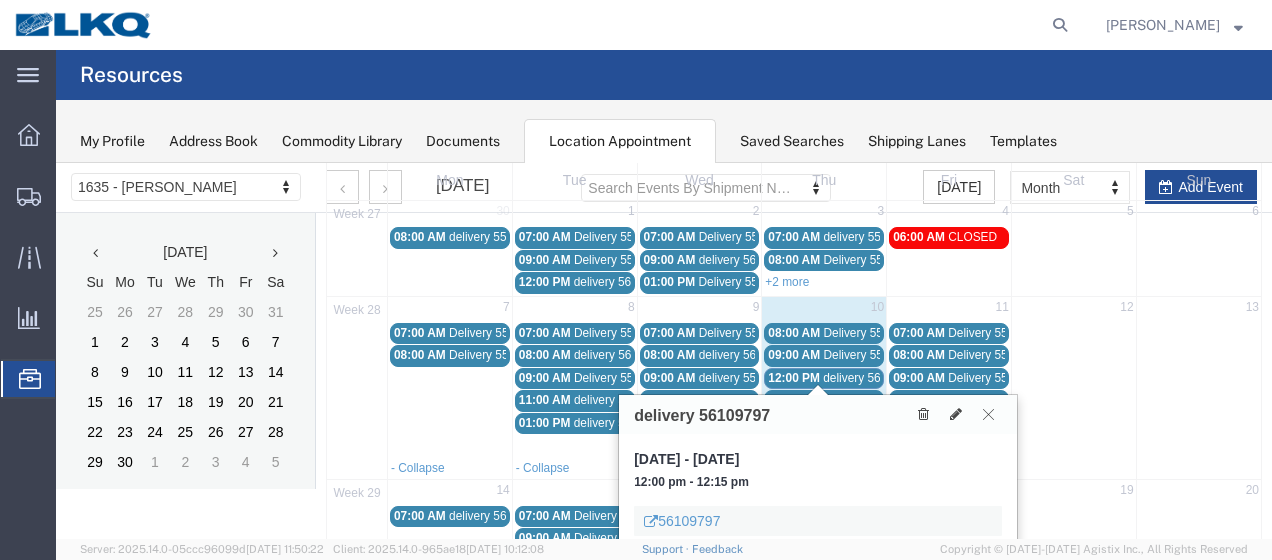 click at bounding box center [988, 414] 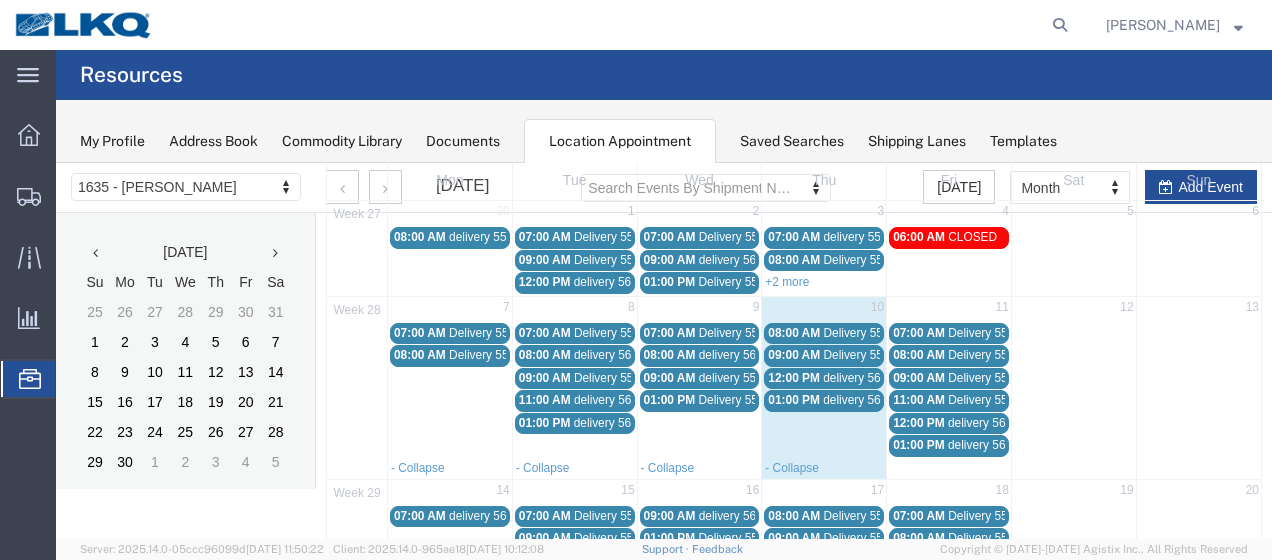 click on "delivery 56117903" at bounding box center [871, 400] 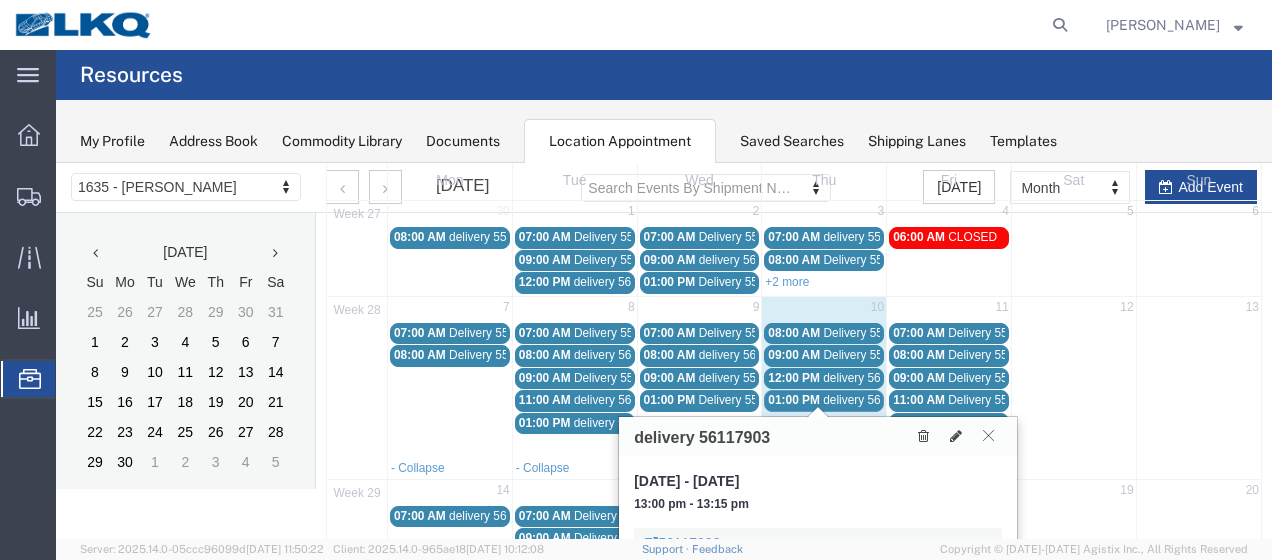 click at bounding box center (988, 435) 